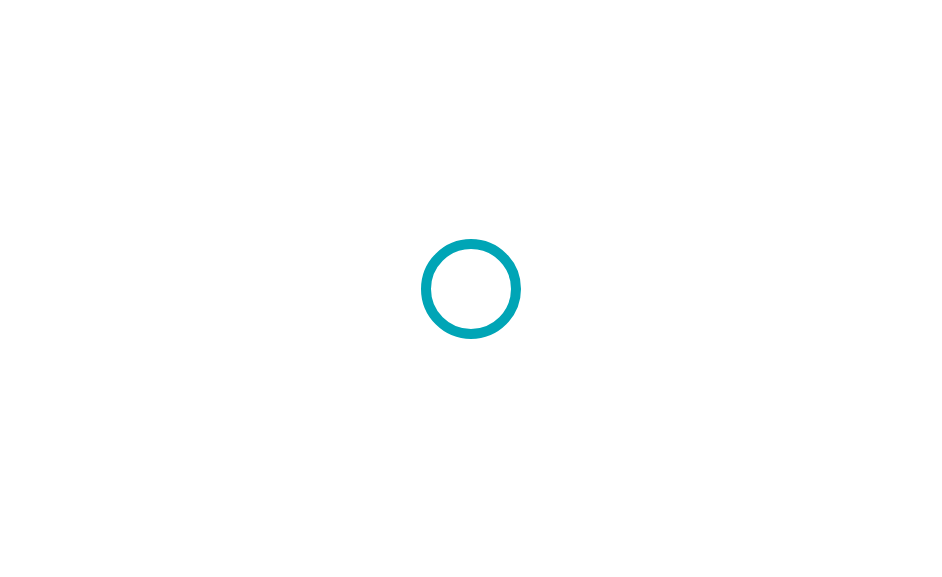 scroll, scrollTop: 0, scrollLeft: 0, axis: both 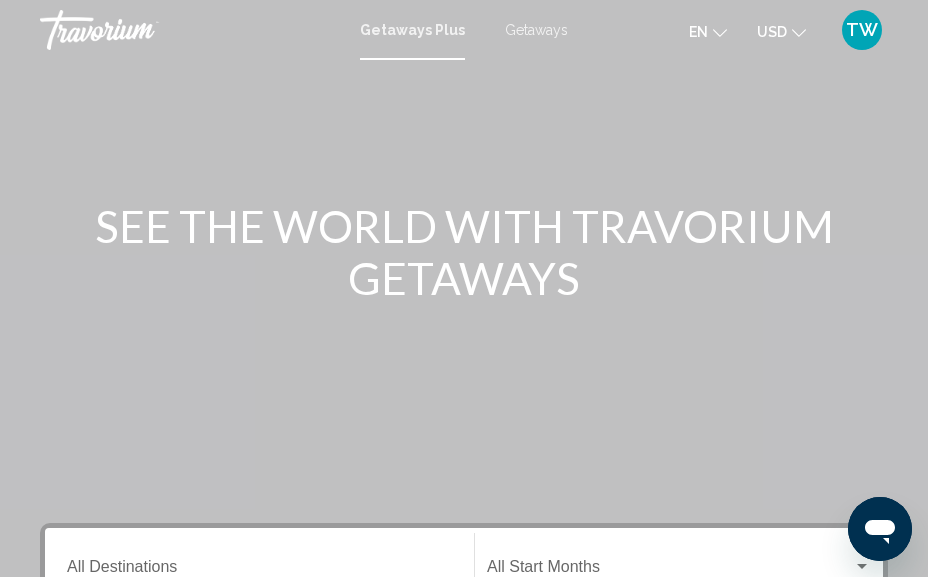 click on "Getaways" at bounding box center (536, 30) 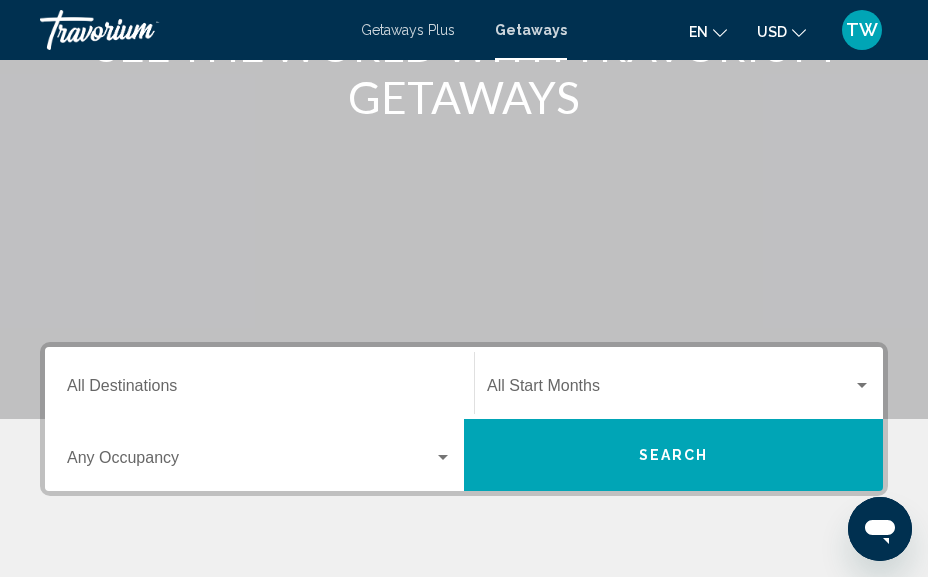 scroll, scrollTop: 0, scrollLeft: 0, axis: both 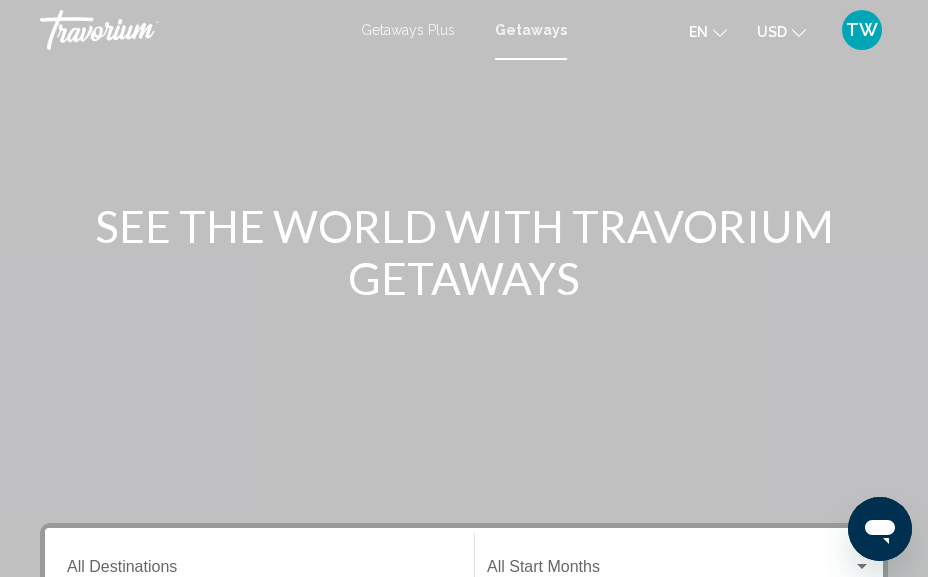 click on "Getaways Plus" at bounding box center [408, 30] 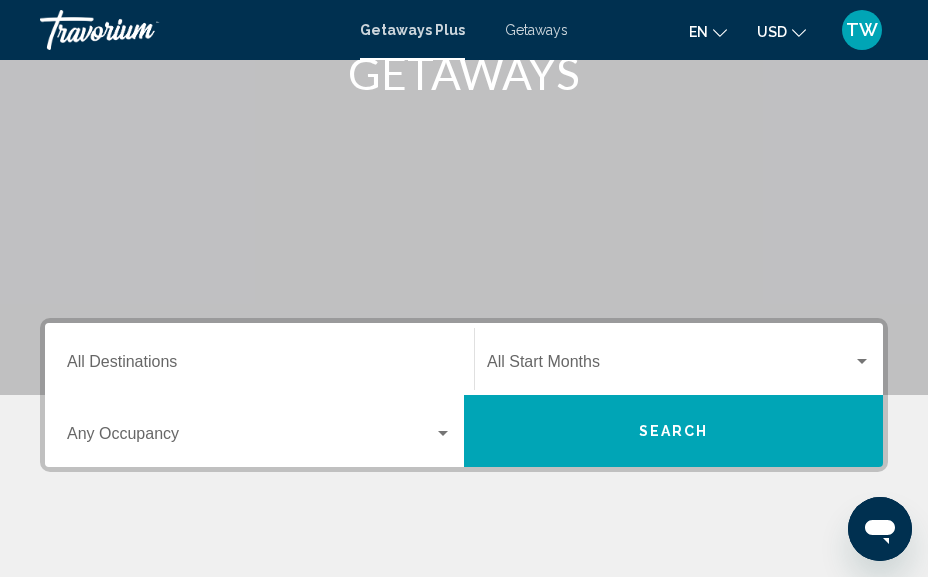 scroll, scrollTop: 242, scrollLeft: 0, axis: vertical 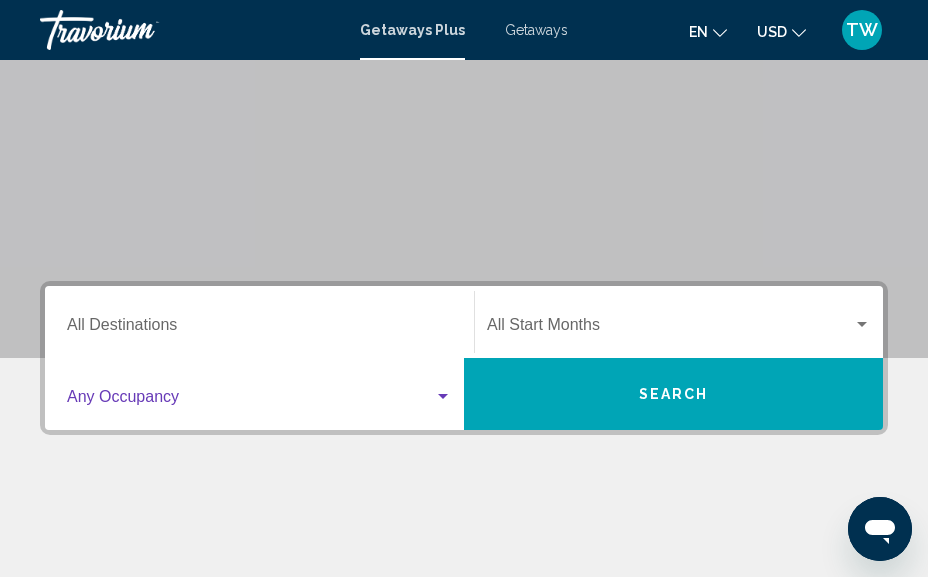 click at bounding box center (443, 396) 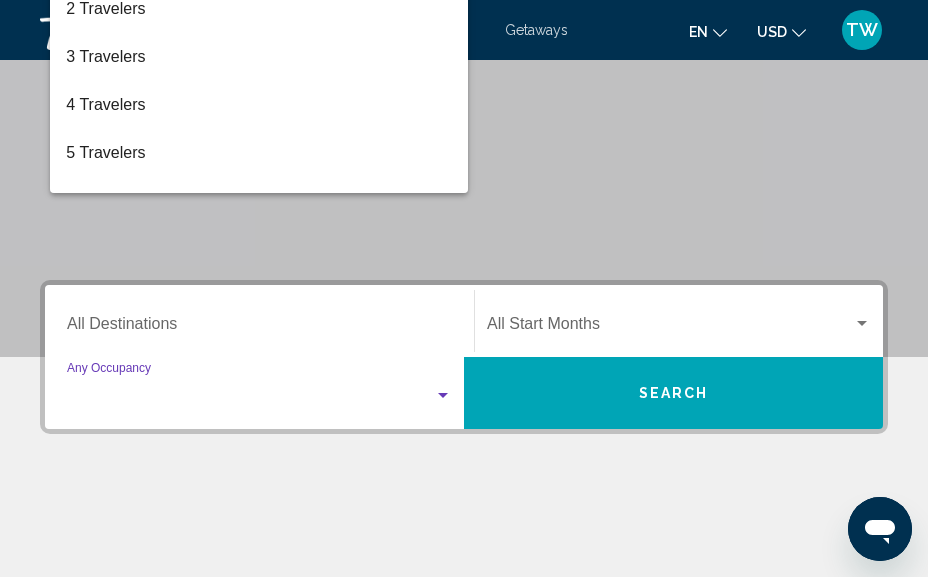scroll, scrollTop: 457, scrollLeft: 0, axis: vertical 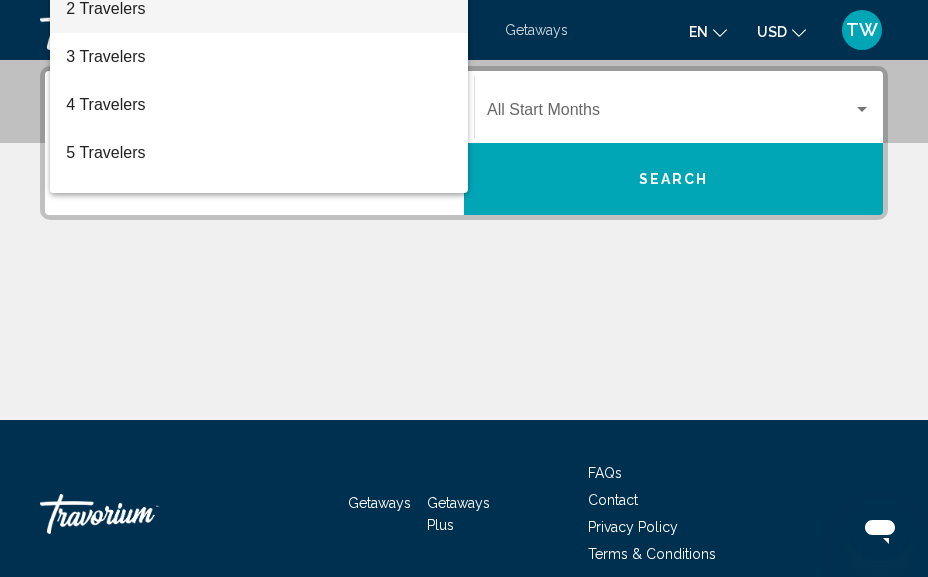 click on "2 Travelers" at bounding box center (259, 9) 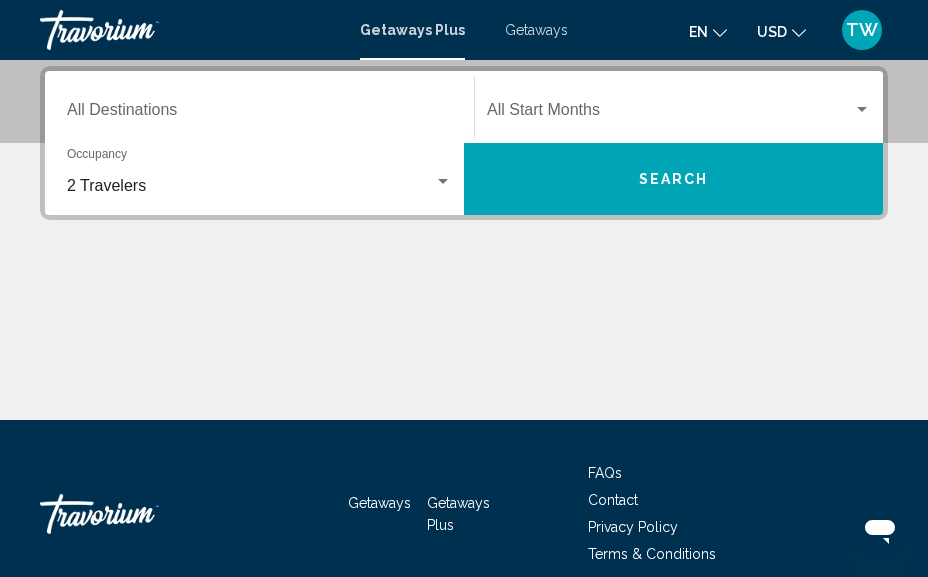 drag, startPoint x: 703, startPoint y: 176, endPoint x: 804, endPoint y: 288, distance: 150.81445 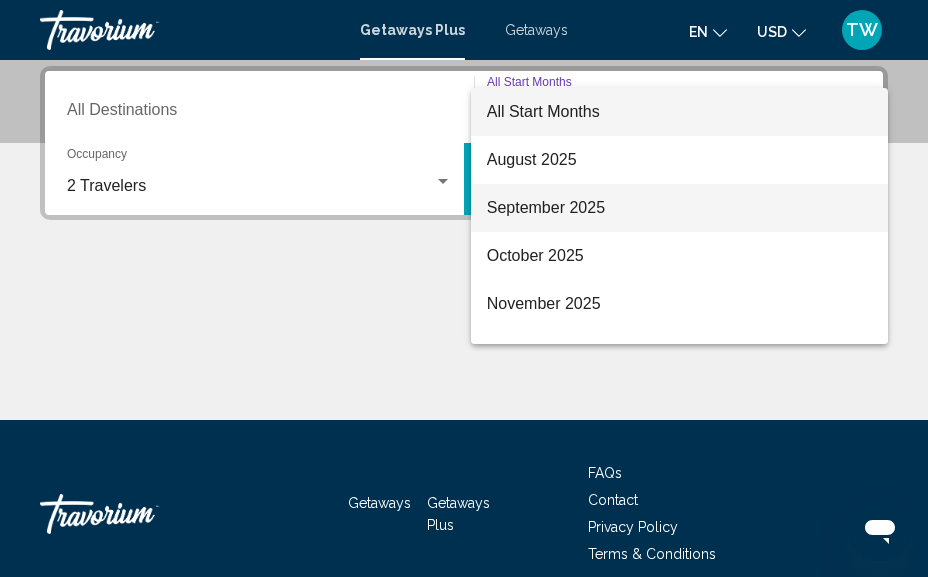 click on "September 2025" at bounding box center (679, 208) 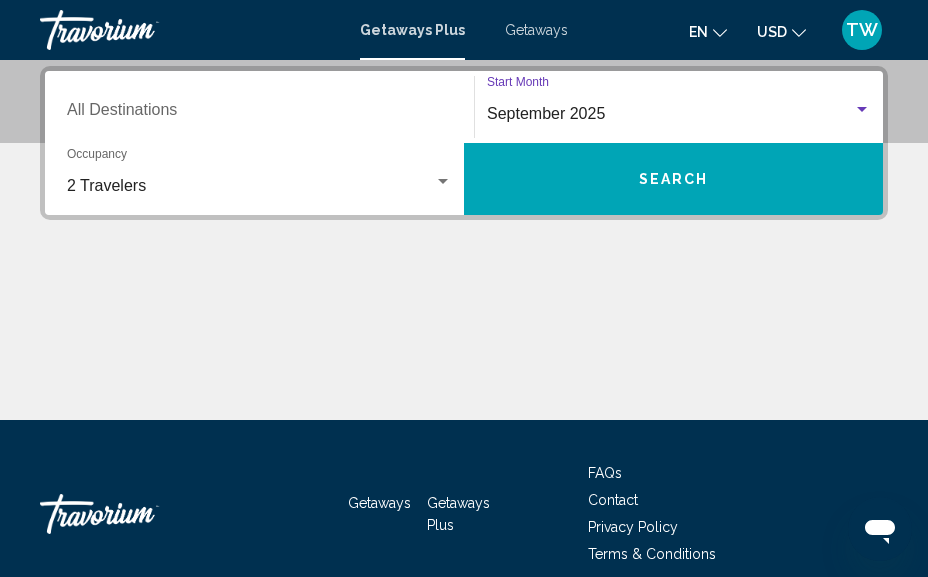 click on "Search" at bounding box center [674, 180] 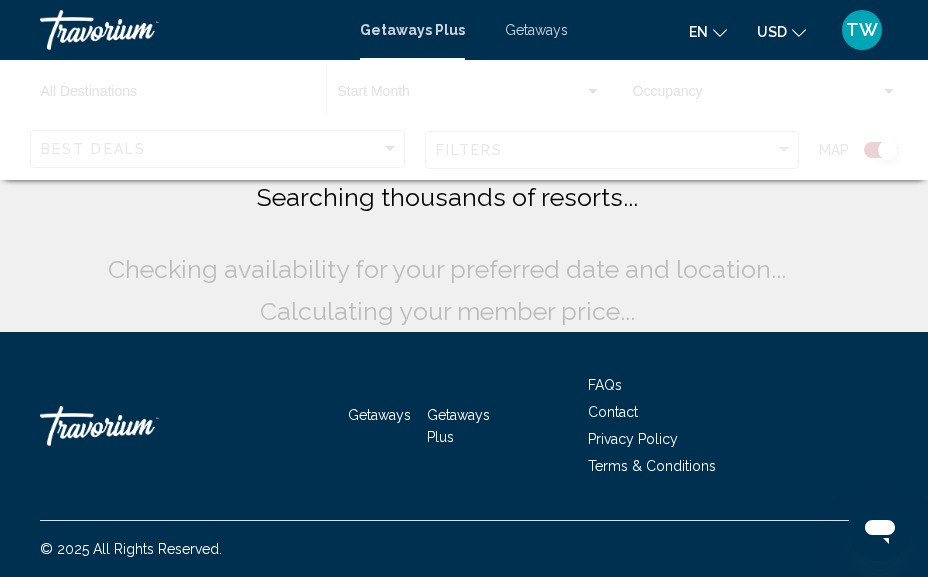 scroll, scrollTop: 0, scrollLeft: 0, axis: both 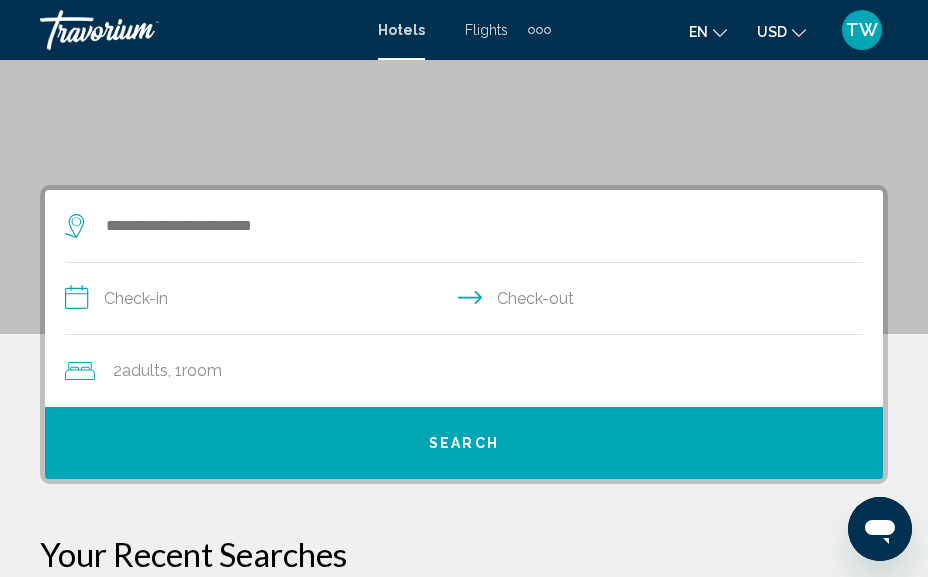 click on "**********" at bounding box center (468, 301) 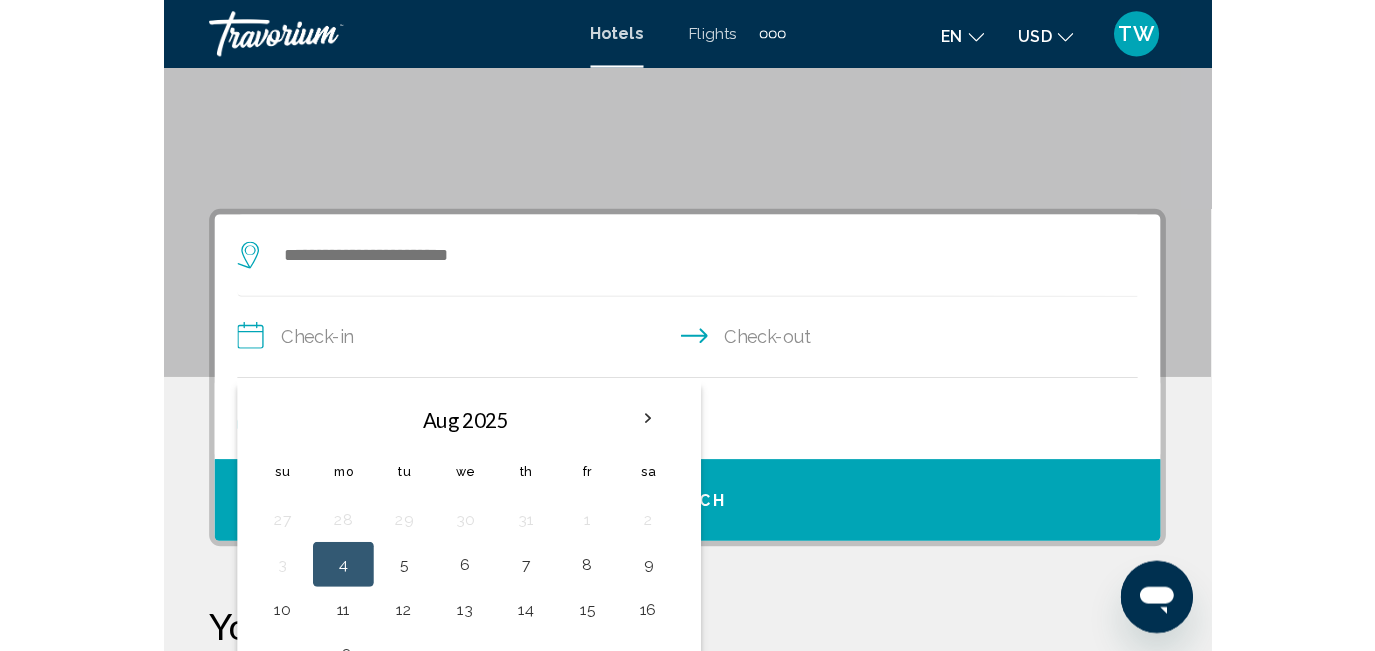 scroll, scrollTop: 385, scrollLeft: 0, axis: vertical 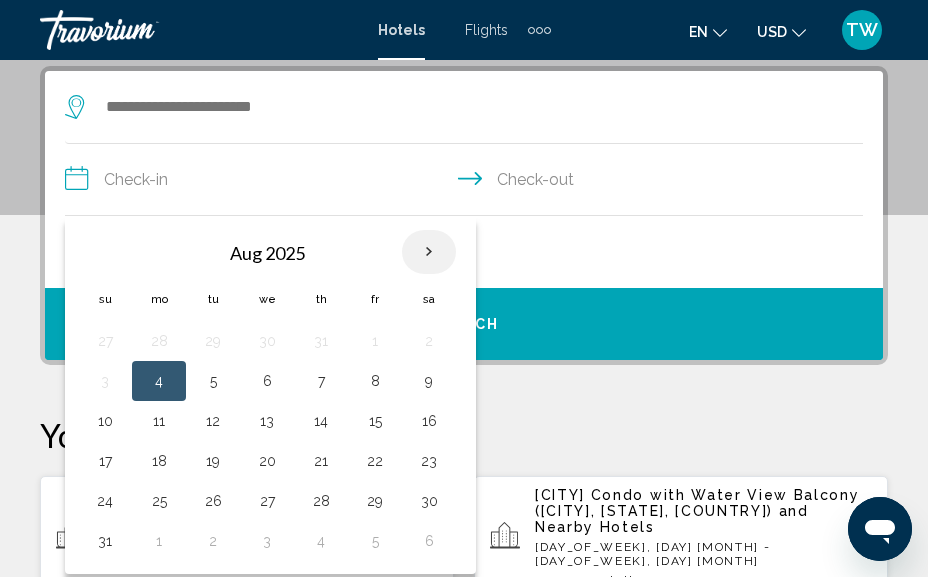 click at bounding box center (429, 252) 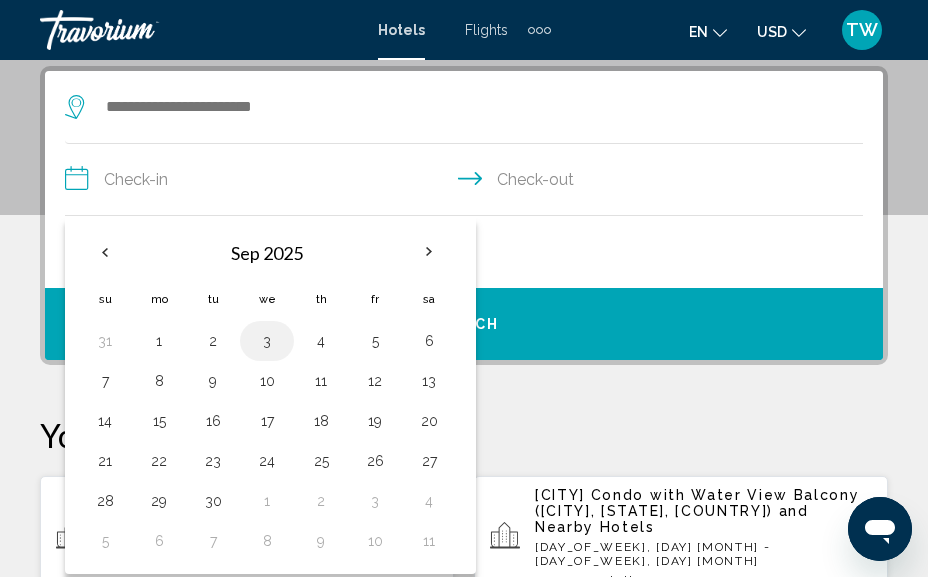 click on "3" at bounding box center (267, 341) 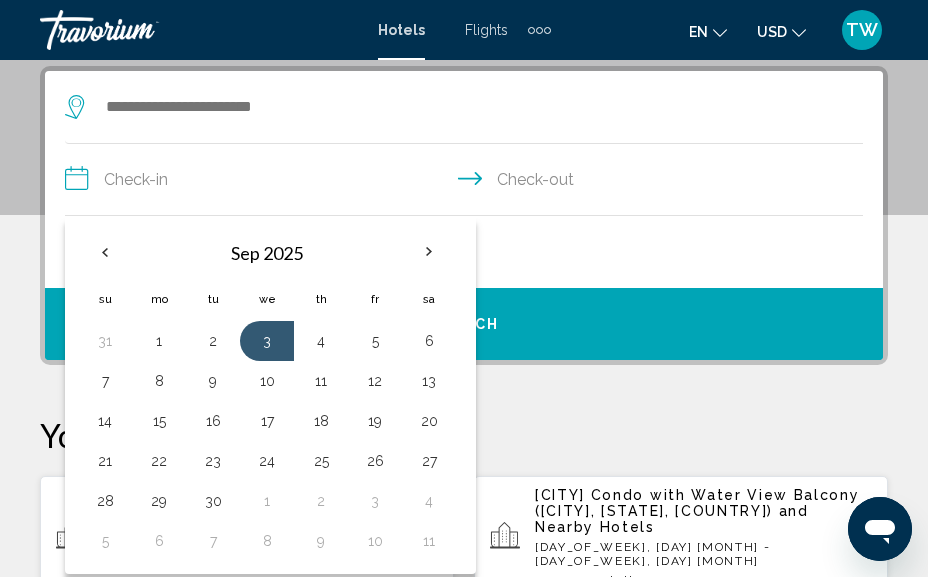click on "**********" at bounding box center [468, 182] 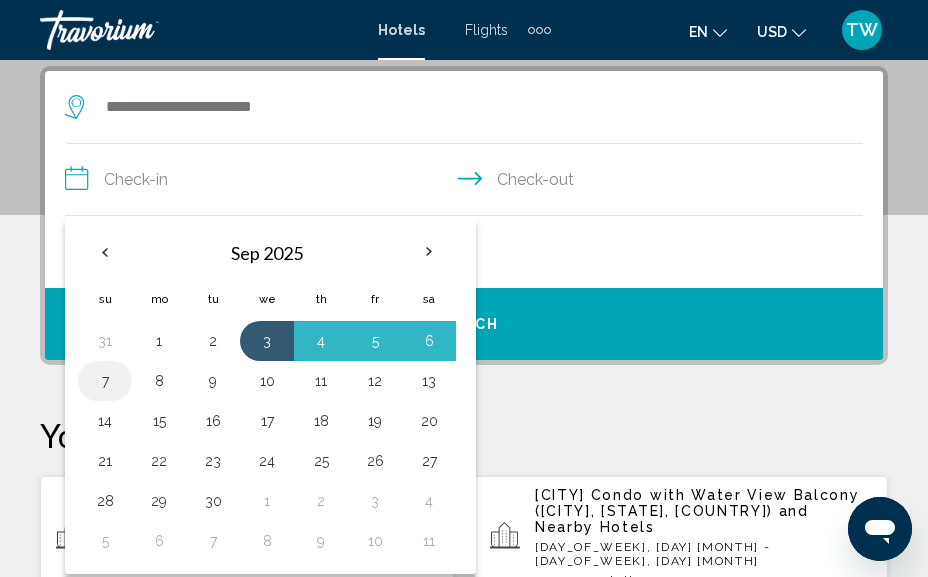 click on "7" at bounding box center (105, 381) 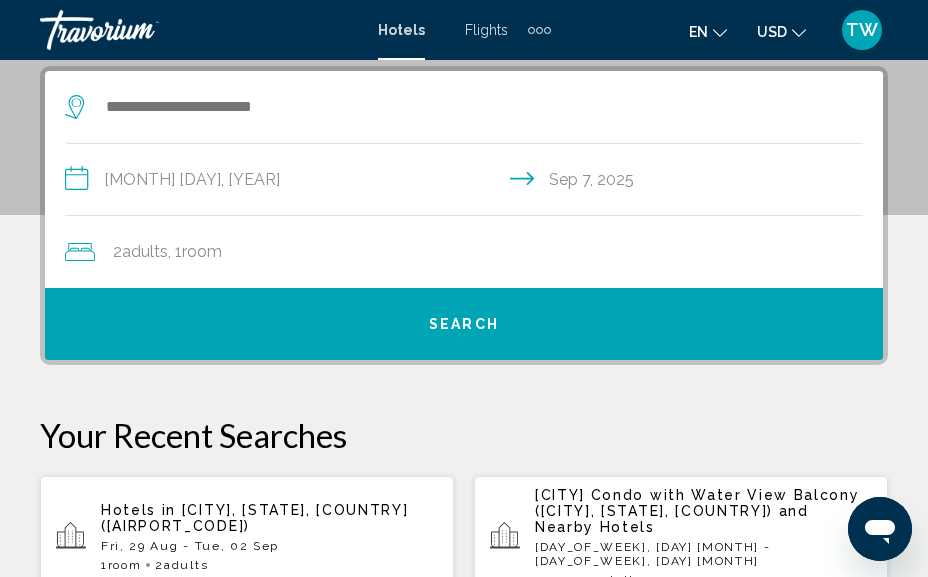 click at bounding box center [468, 107] 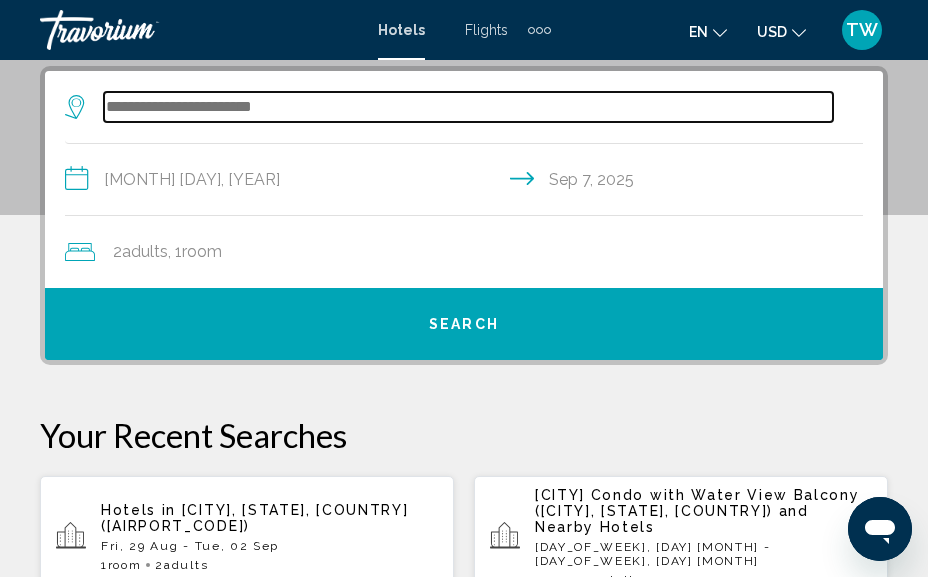 click at bounding box center [468, 107] 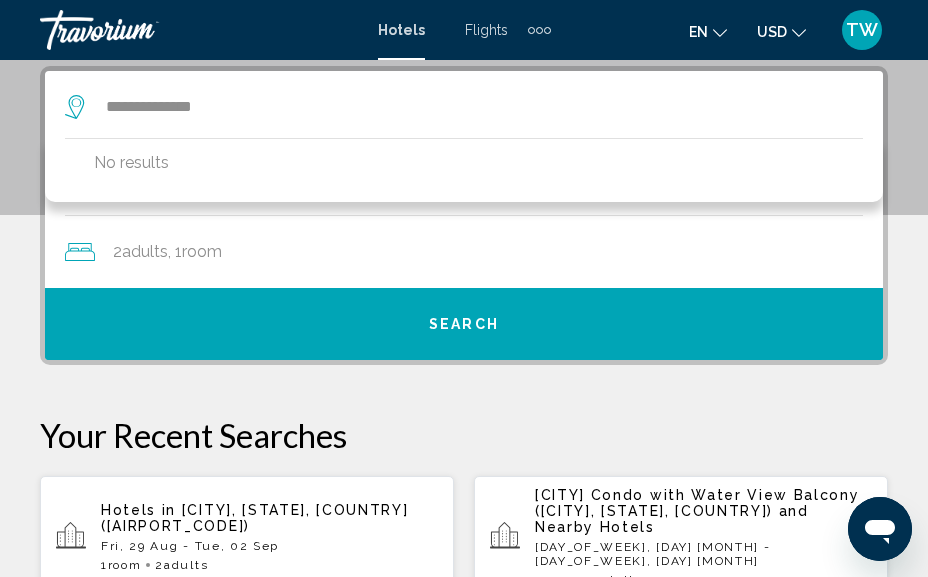 click on "Search" at bounding box center (464, 325) 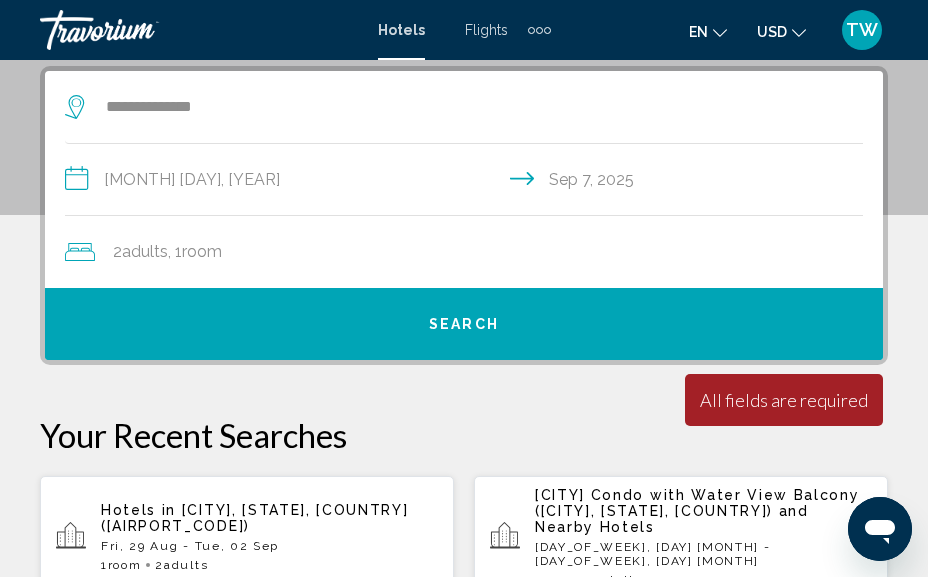 click 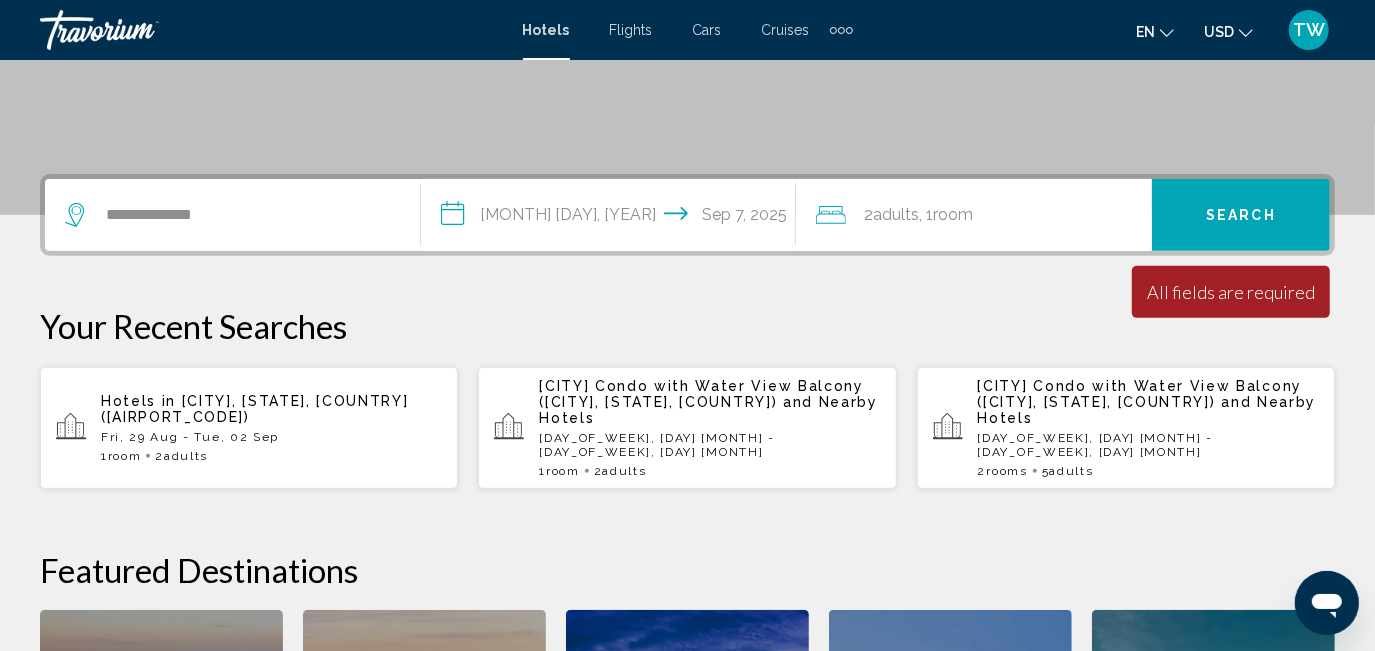 click 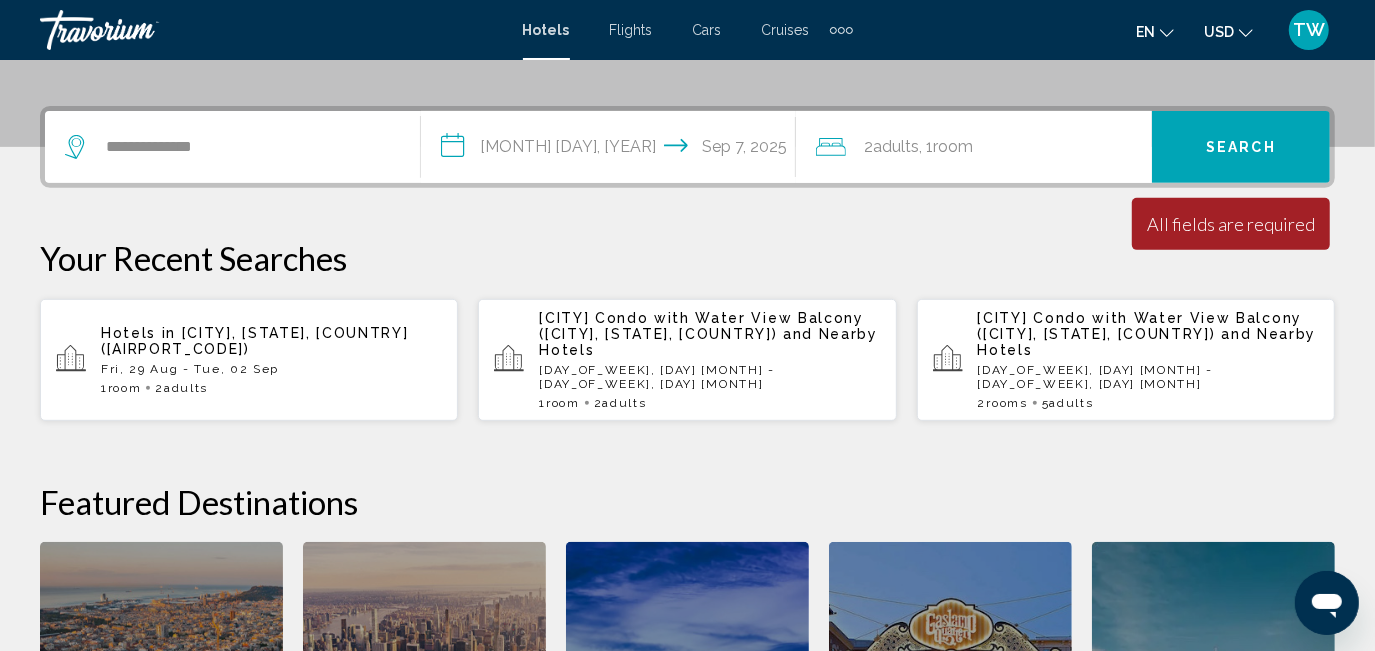 scroll, scrollTop: 493, scrollLeft: 0, axis: vertical 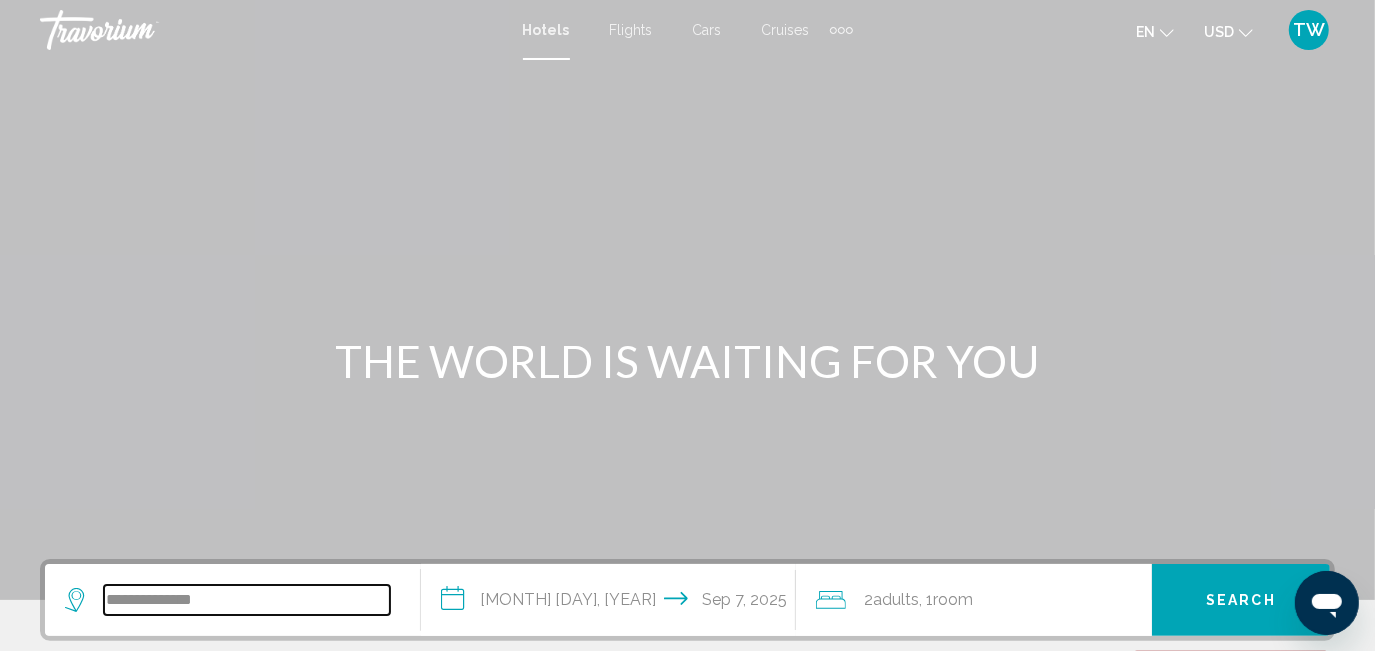click on "**********" at bounding box center [247, 600] 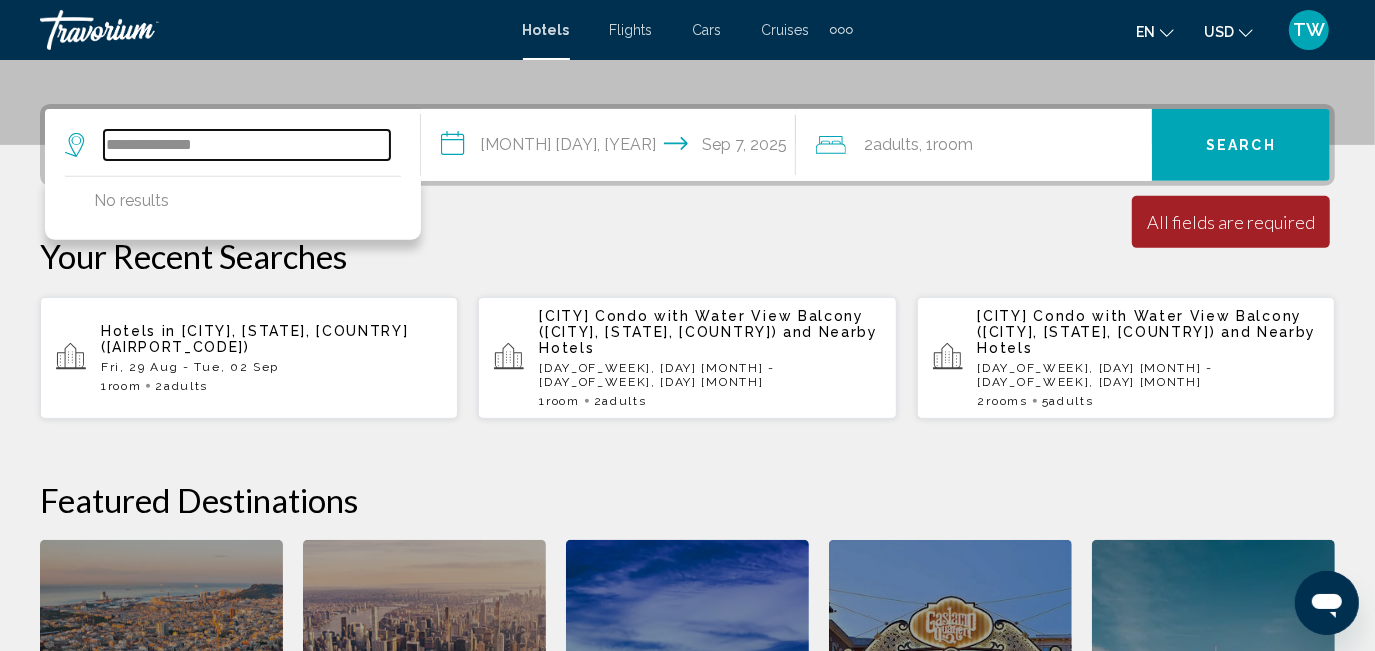 scroll, scrollTop: 493, scrollLeft: 0, axis: vertical 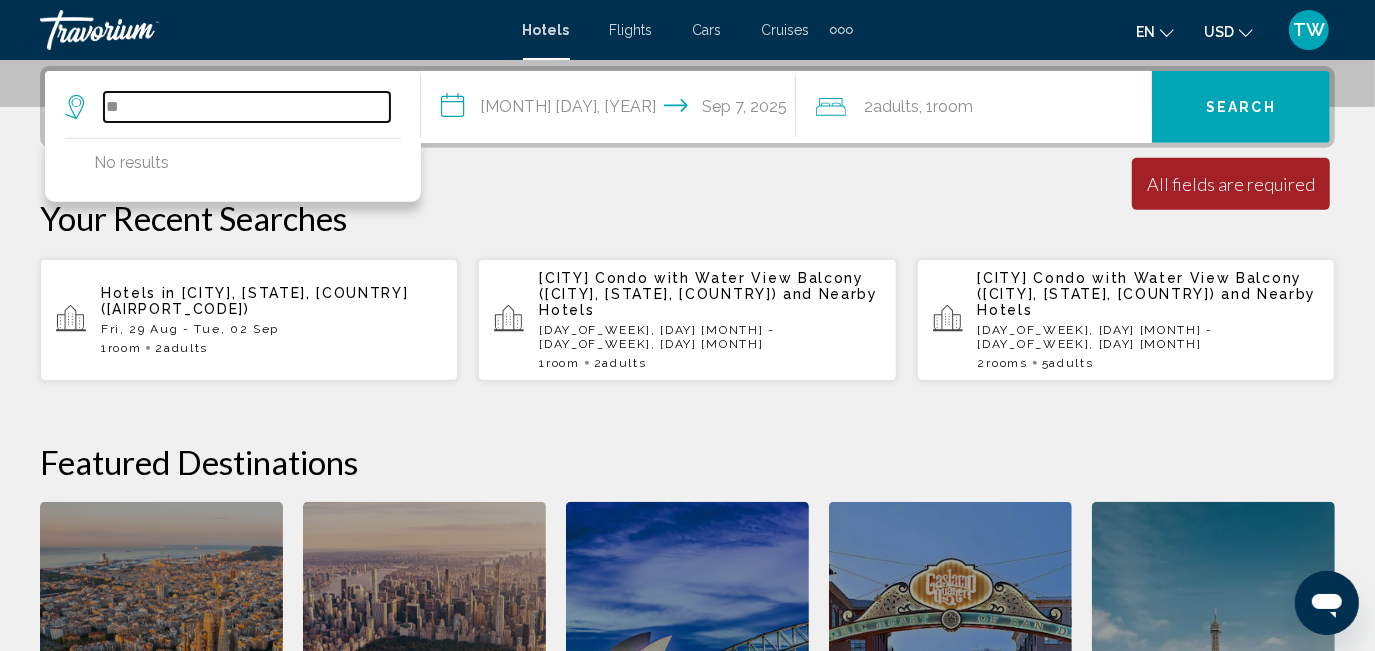 type on "*" 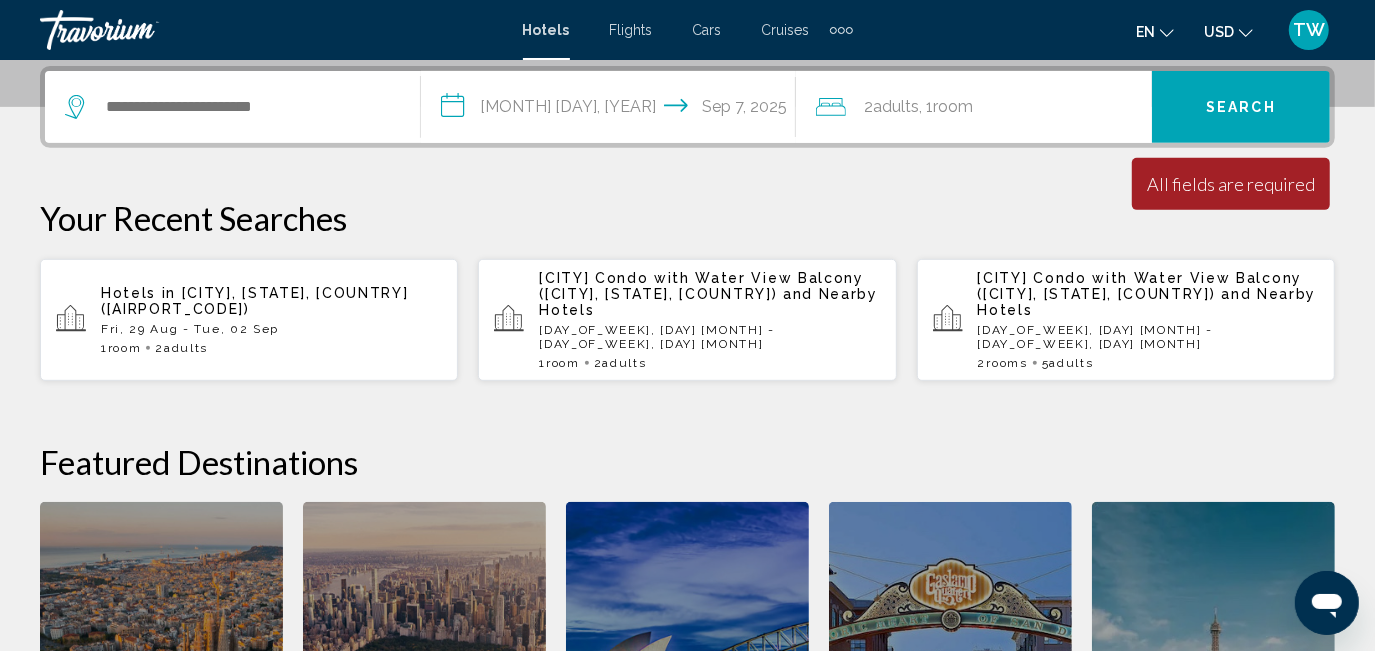 click 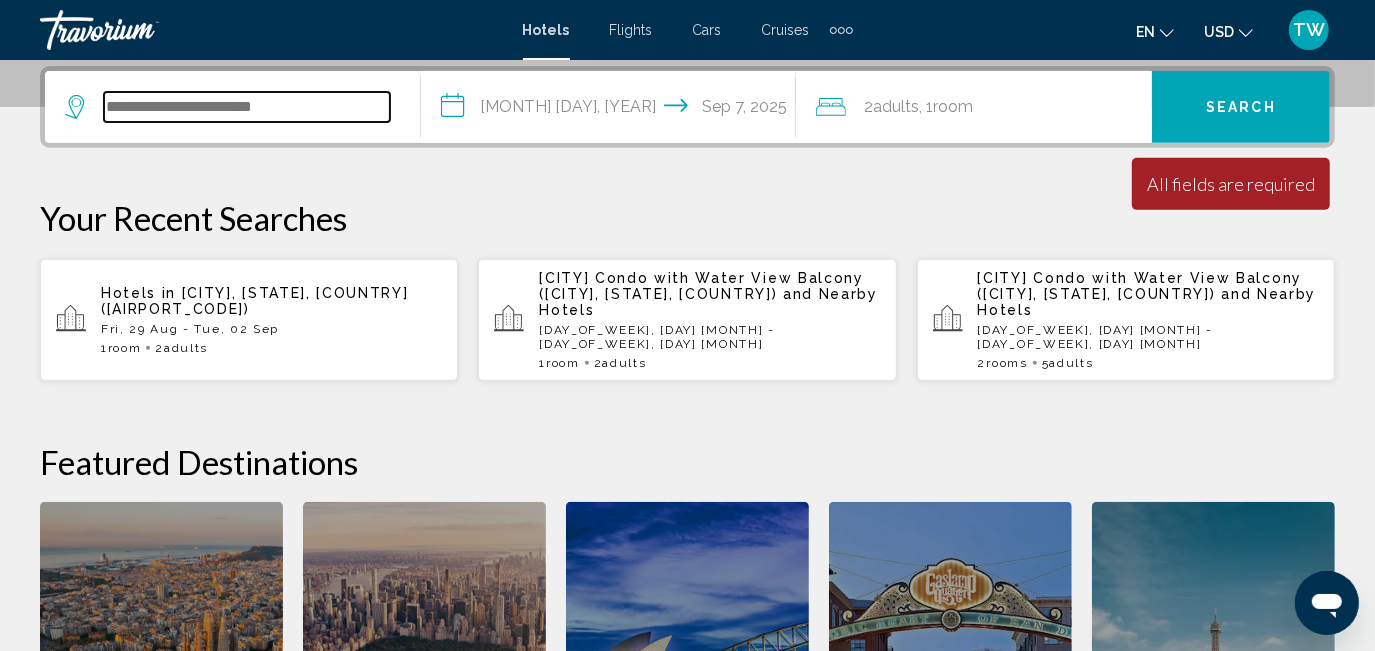 click at bounding box center (247, 107) 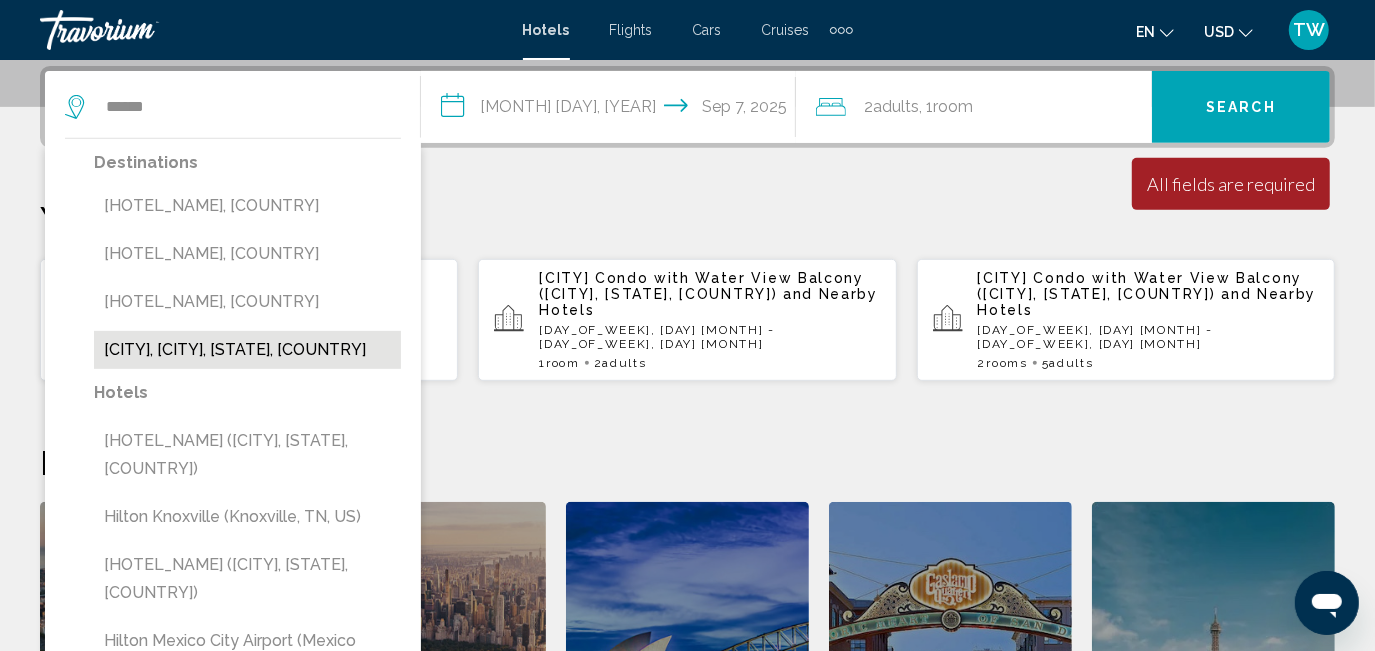 click on "[CITY], [CITY], [STATE], [COUNTRY]" at bounding box center (247, 350) 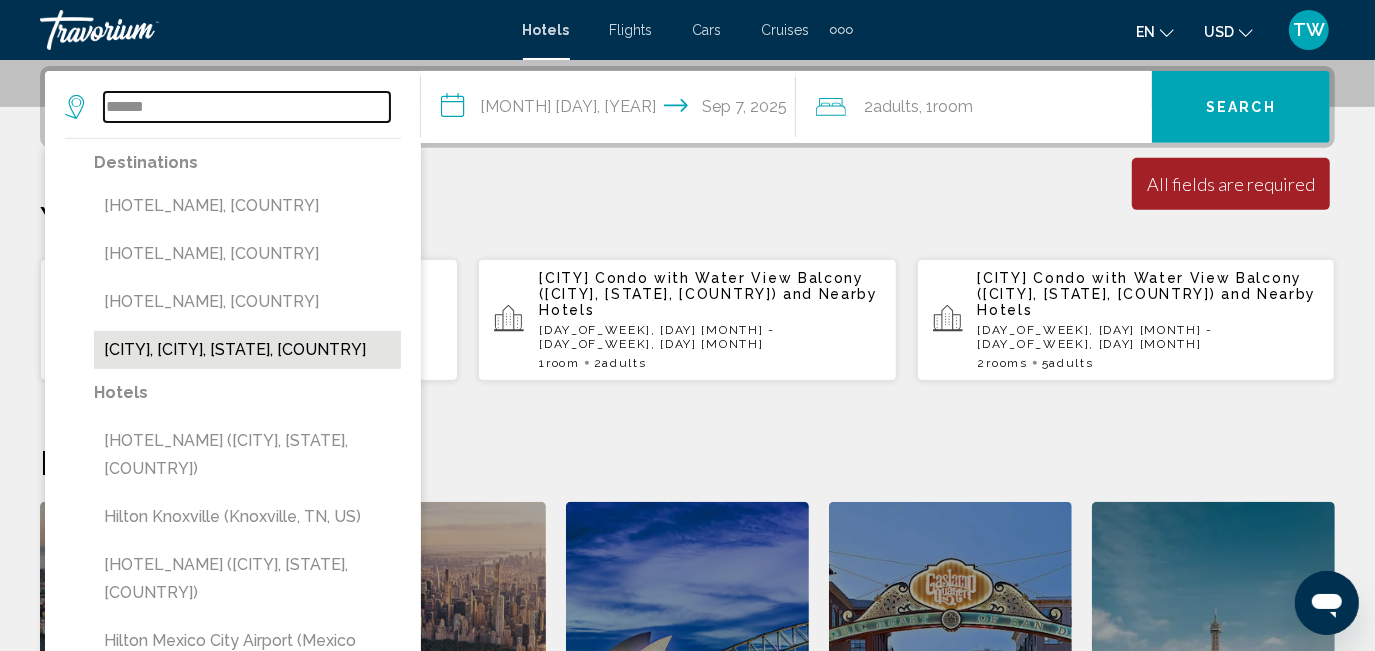 type on "**********" 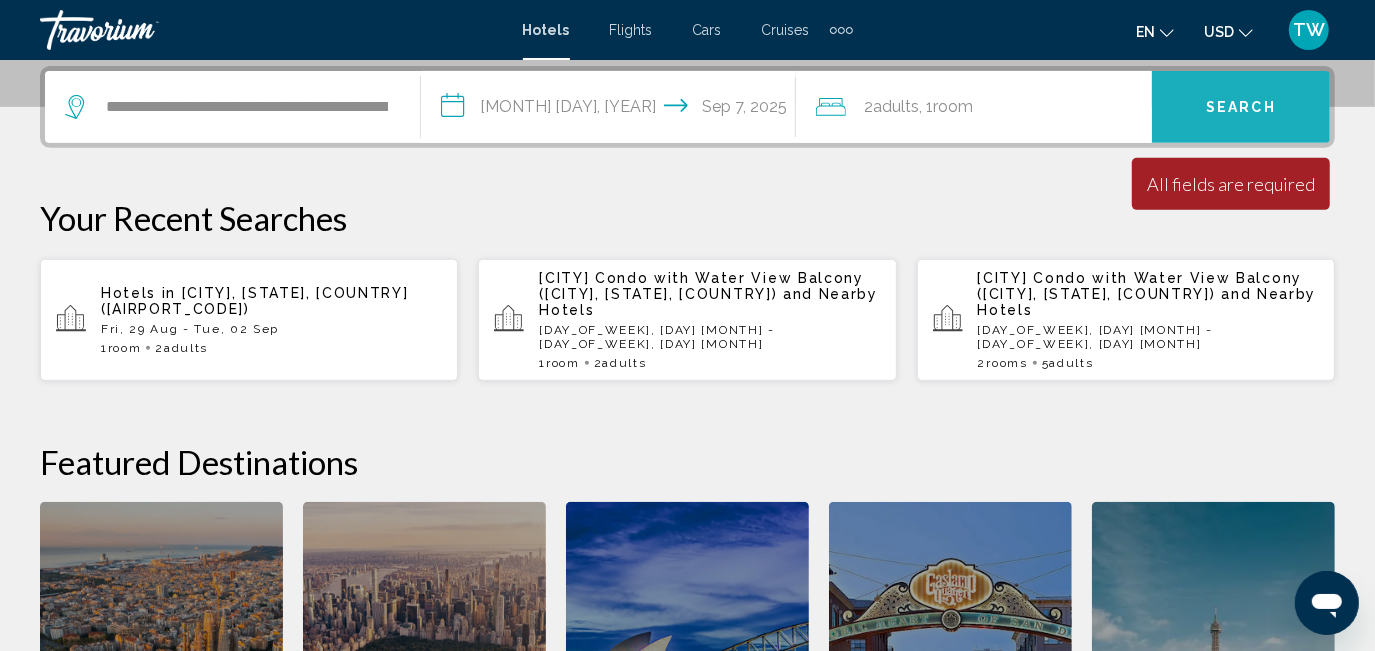 click on "Search" at bounding box center (1241, 108) 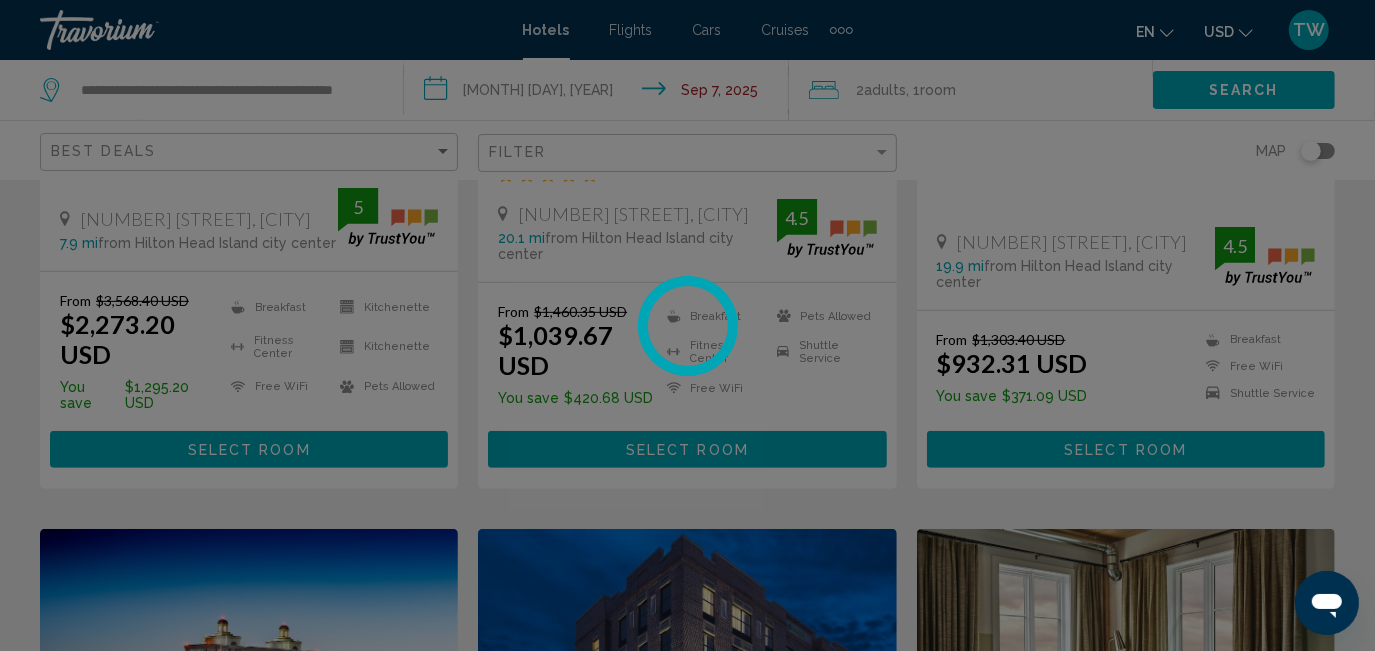 scroll, scrollTop: 0, scrollLeft: 0, axis: both 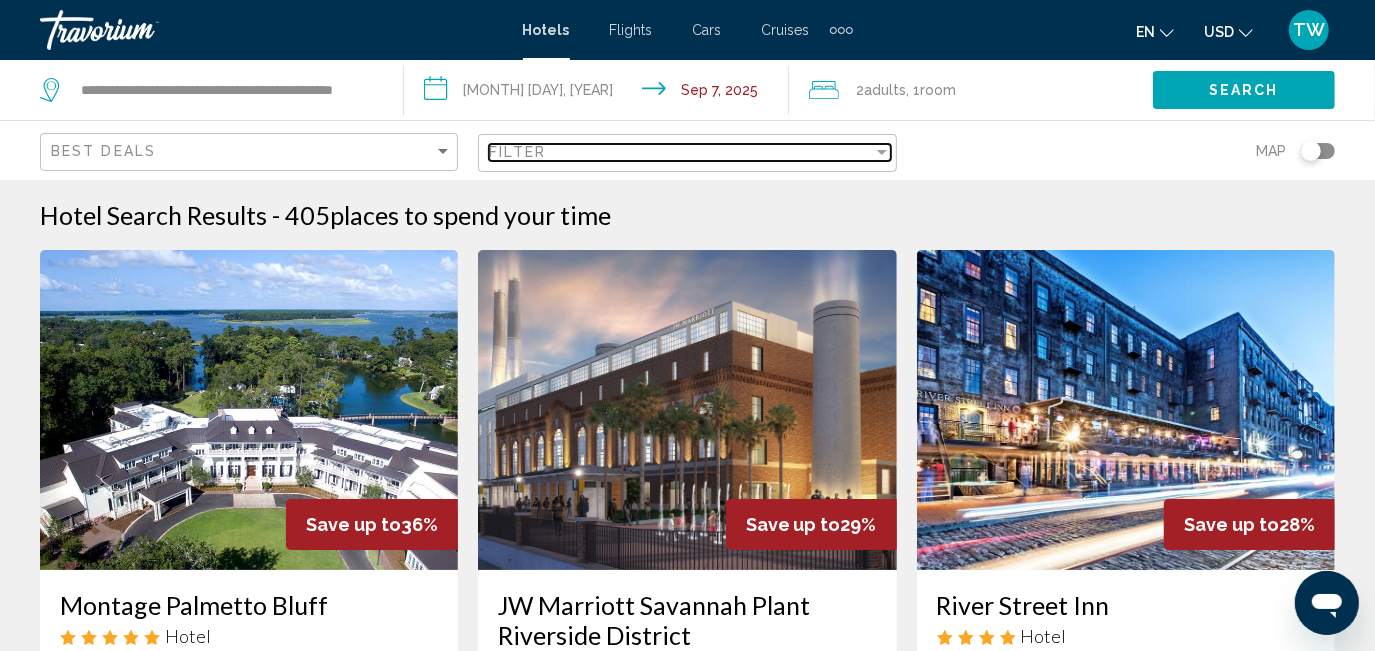 click at bounding box center [882, 152] 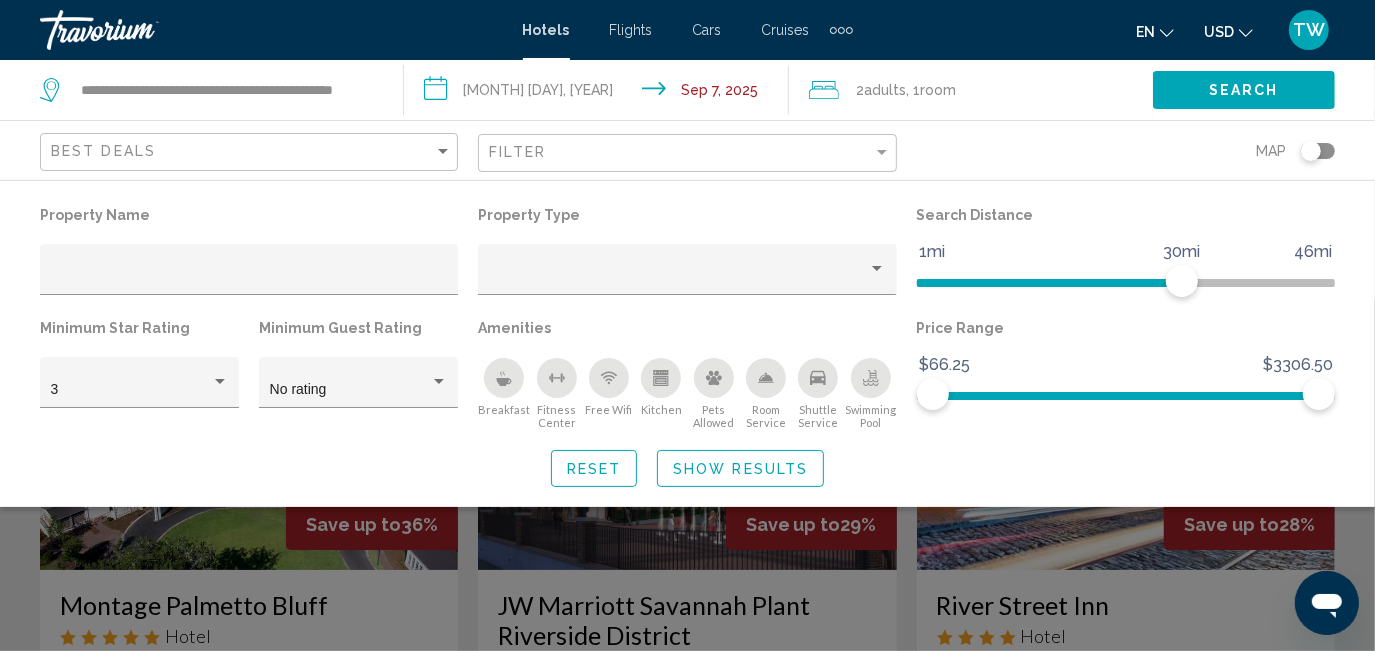 click on "Map" 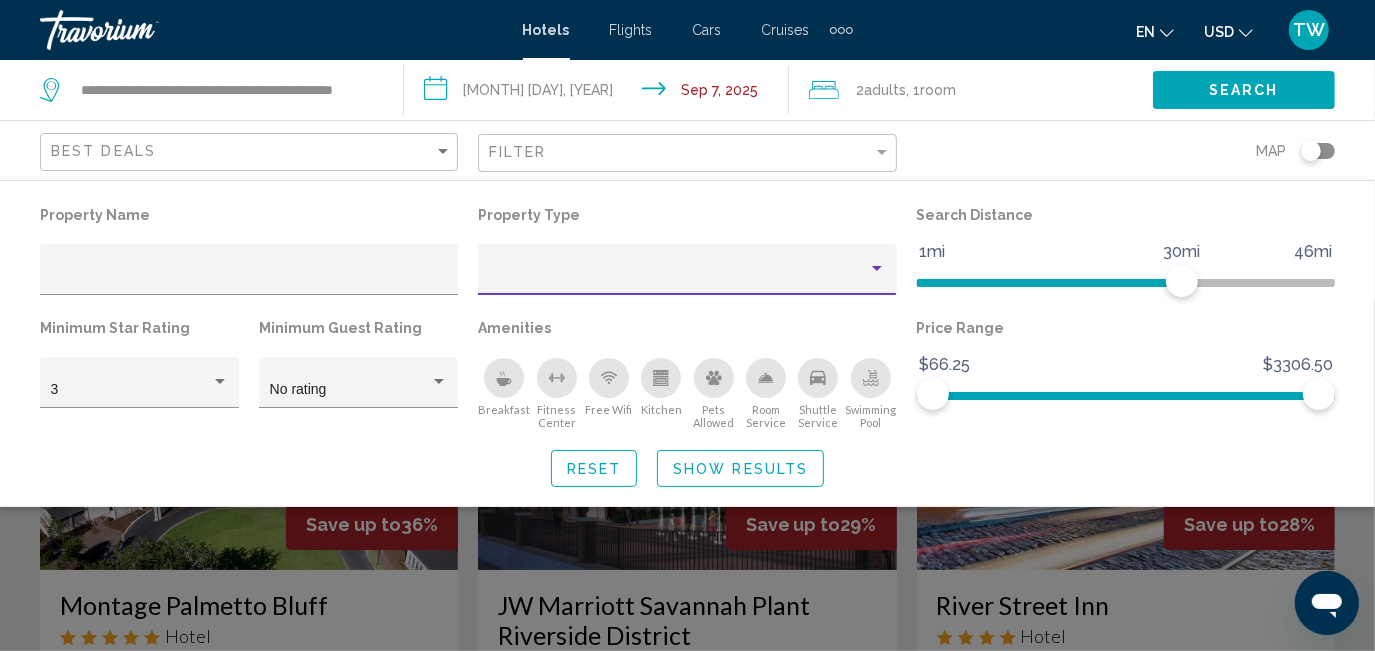 click at bounding box center [877, 268] 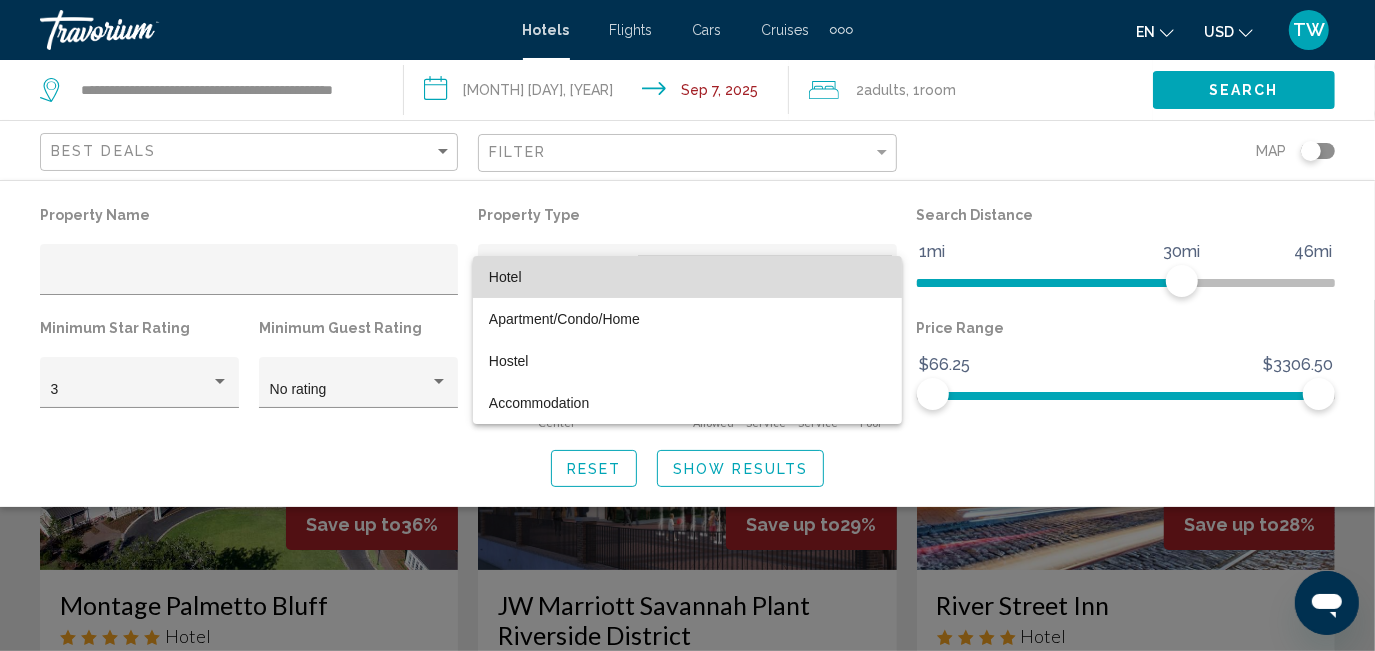 click on "Hotel" at bounding box center (505, 277) 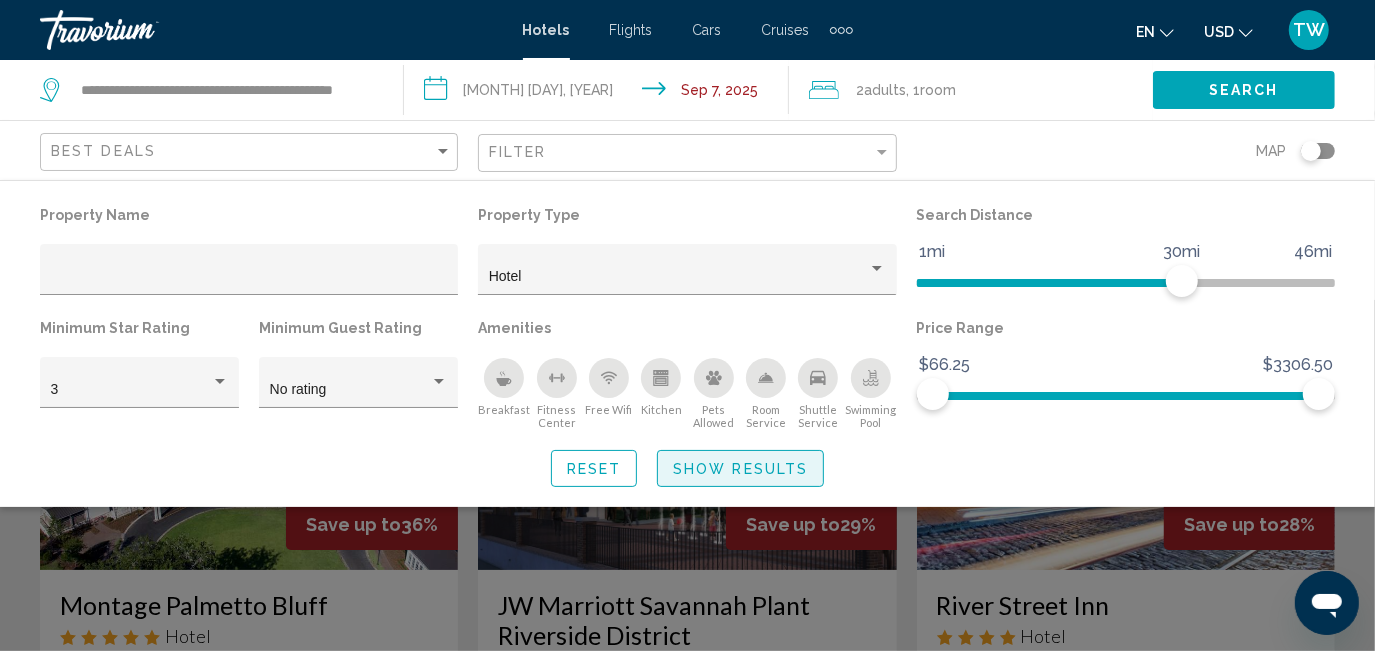 click on "Show Results" 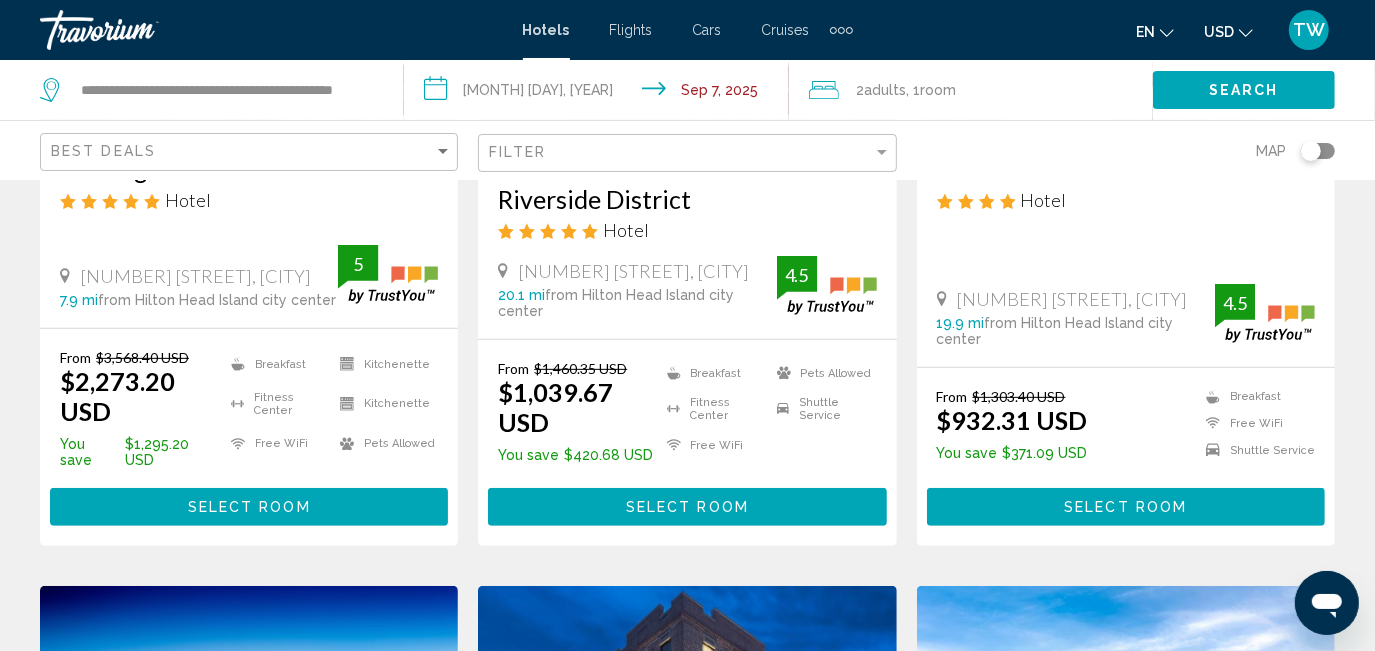 scroll, scrollTop: 448, scrollLeft: 0, axis: vertical 